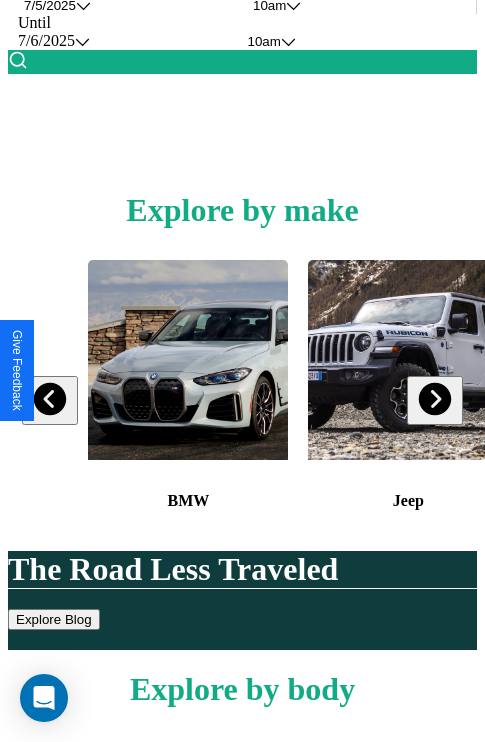 scroll, scrollTop: 308, scrollLeft: 0, axis: vertical 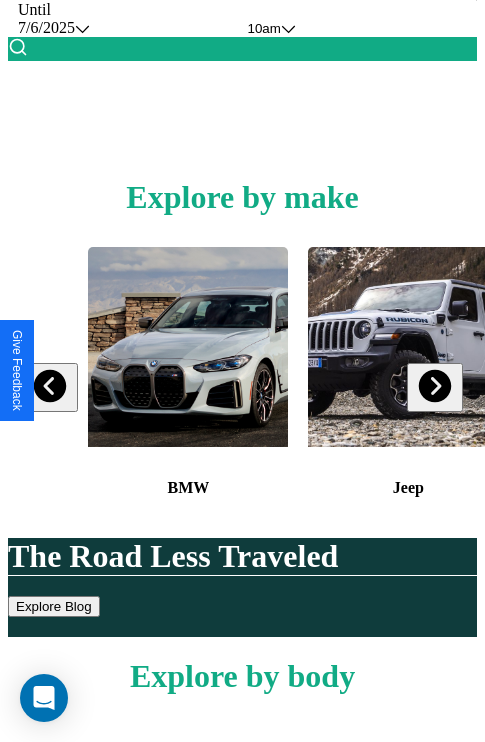 click at bounding box center (50, 386) 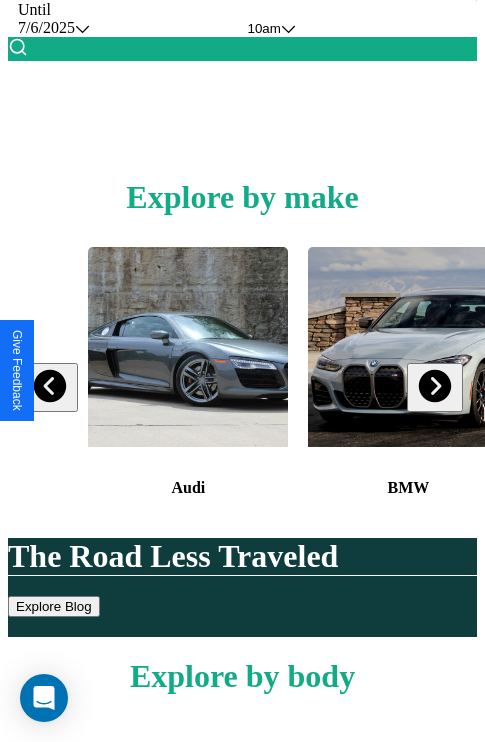 scroll, scrollTop: 113, scrollLeft: 458, axis: both 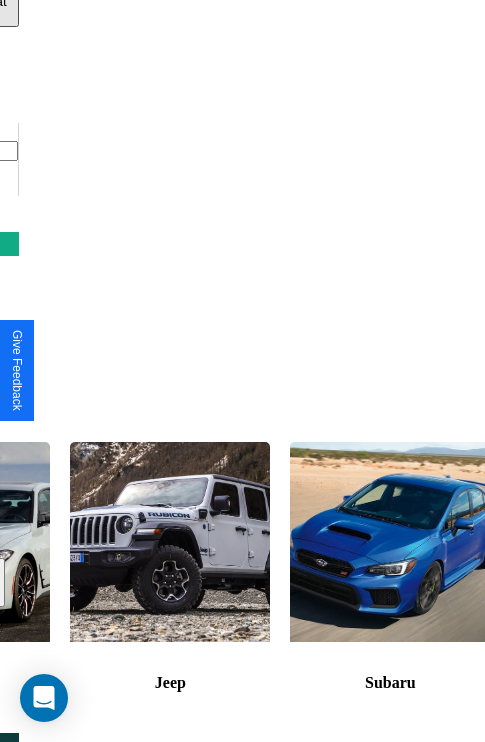 click at bounding box center [390, 542] 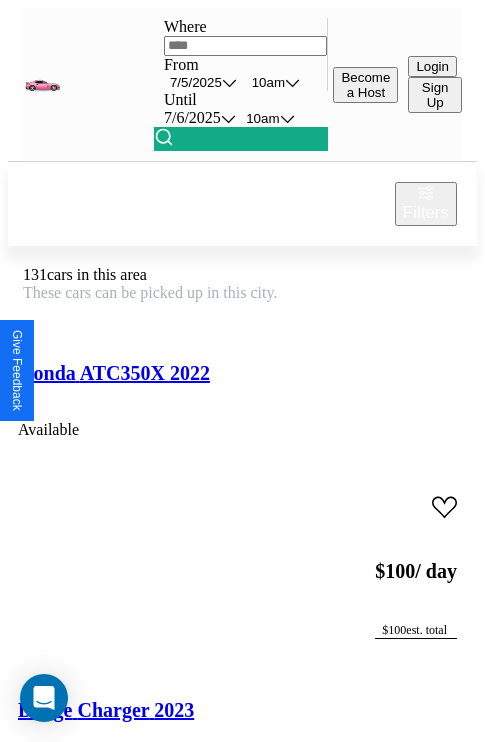 scroll, scrollTop: 95, scrollLeft: 0, axis: vertical 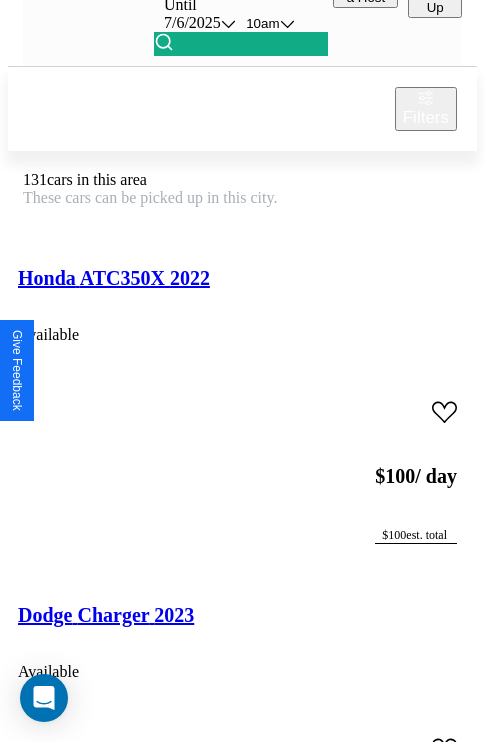 click on "Mercedes   LP1419   2024 Available" at bounding box center [242, 303] 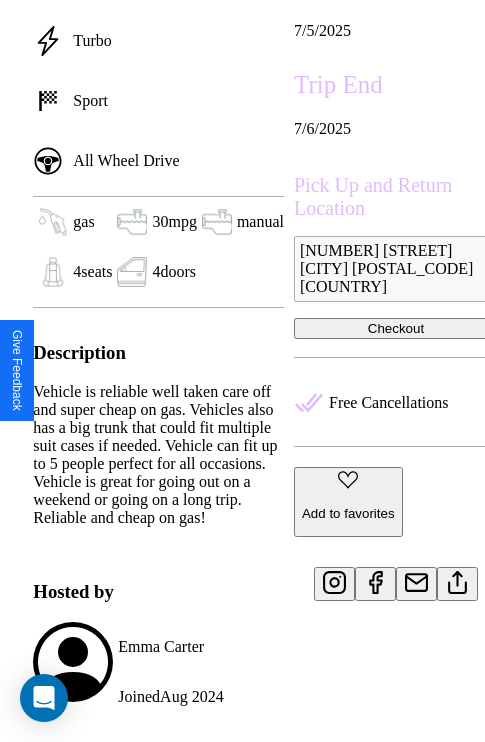 scroll, scrollTop: 618, scrollLeft: 48, axis: both 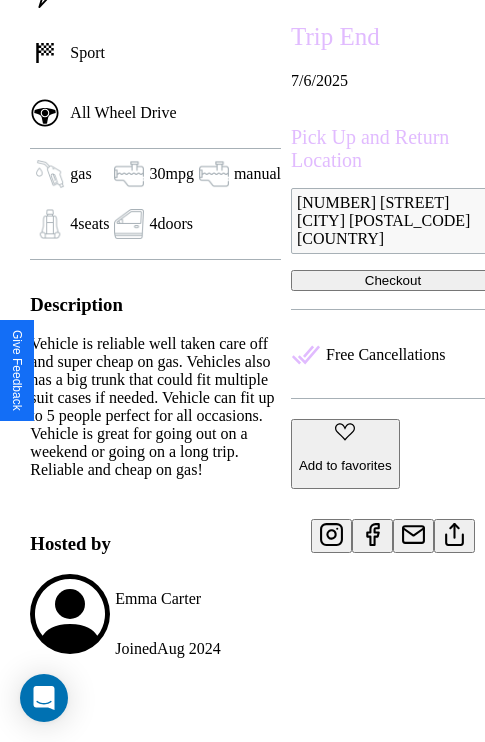 click at bounding box center [454, 531] 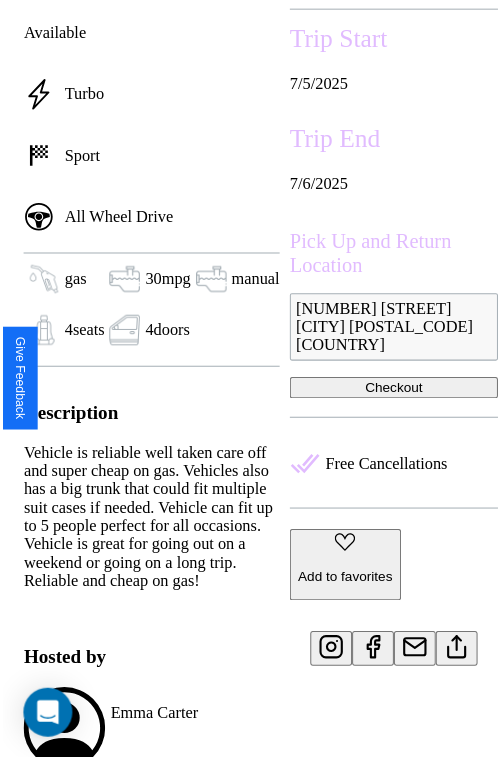 scroll, scrollTop: 407, scrollLeft: 68, axis: both 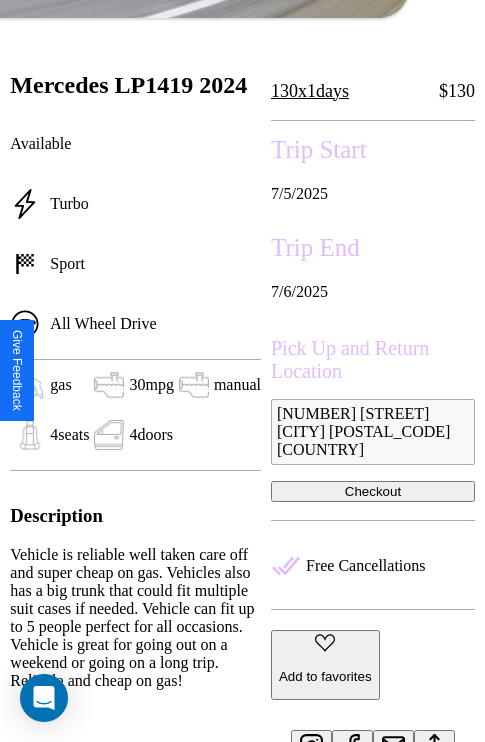click on "Checkout" at bounding box center [373, 491] 